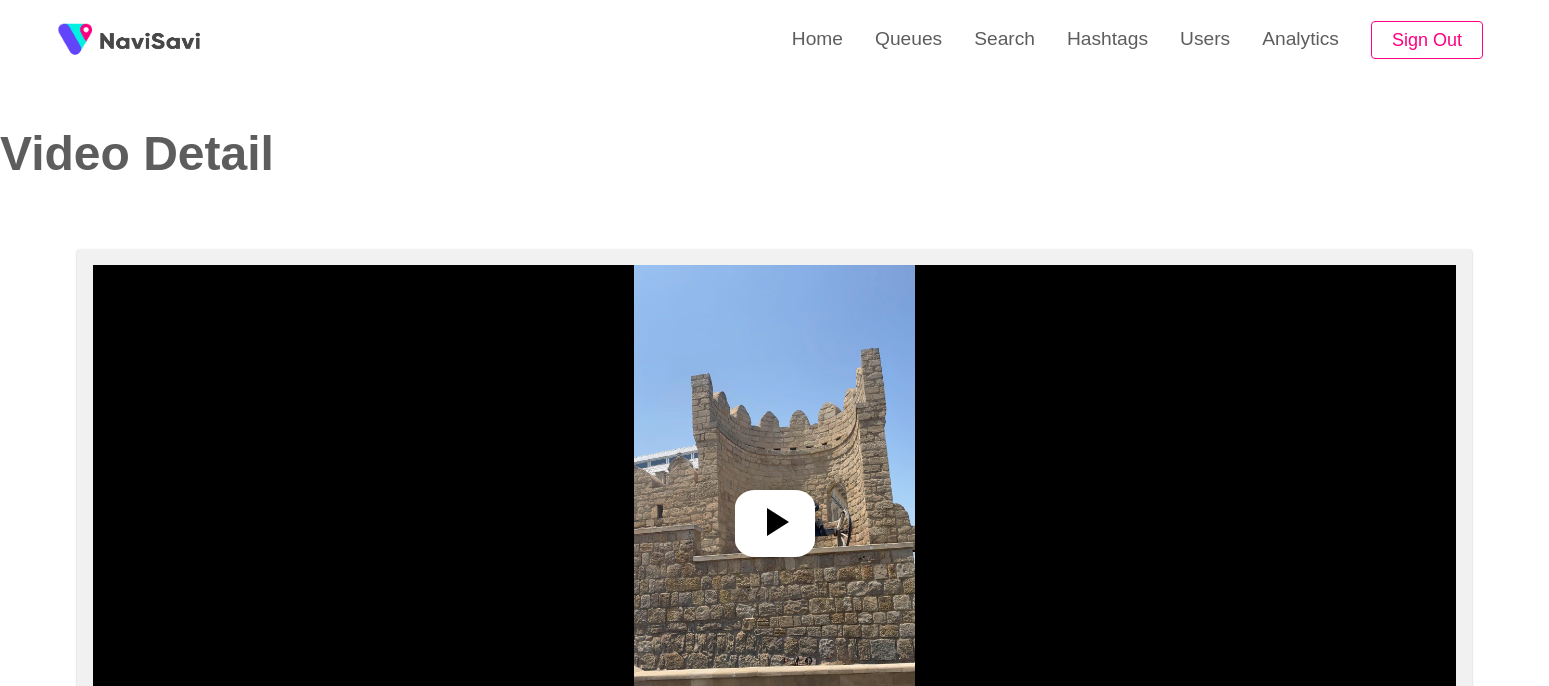 select on "**********" 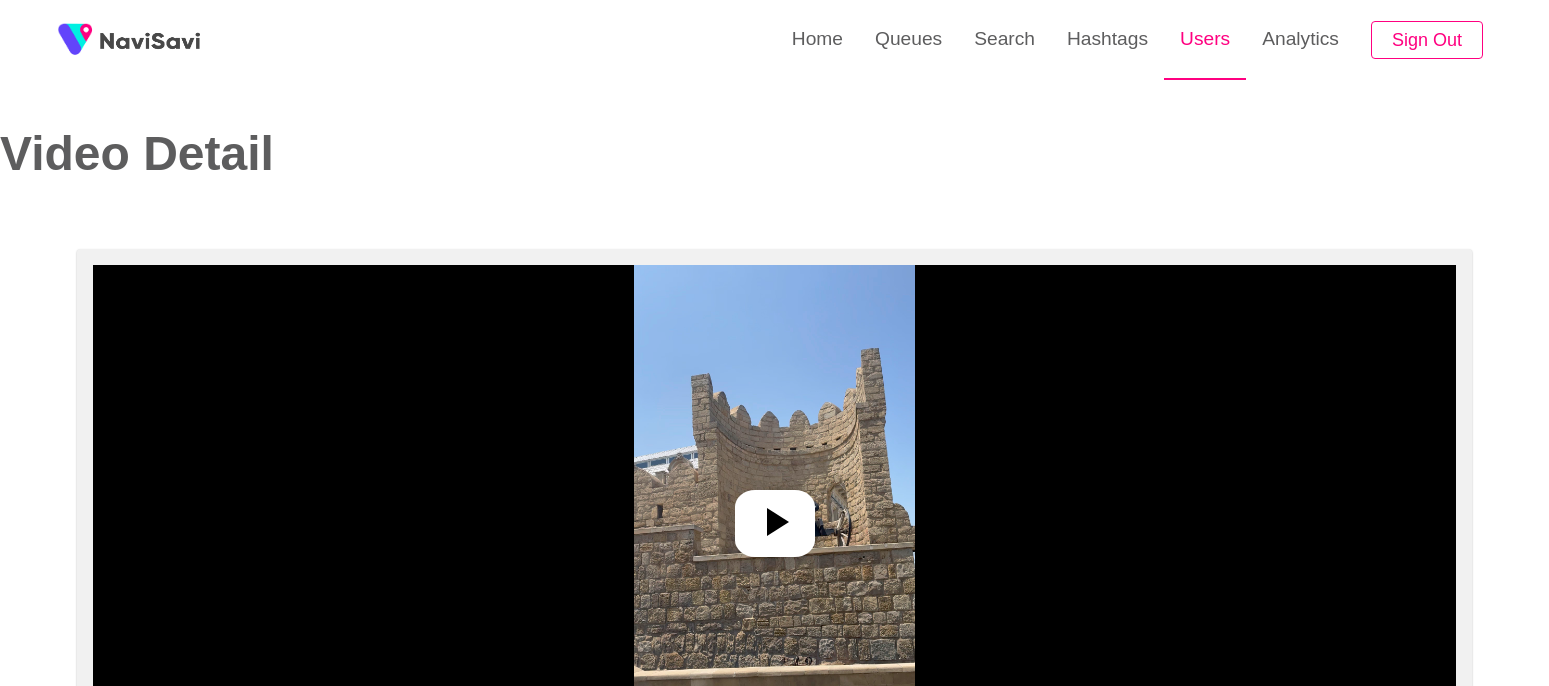 scroll, scrollTop: 0, scrollLeft: 0, axis: both 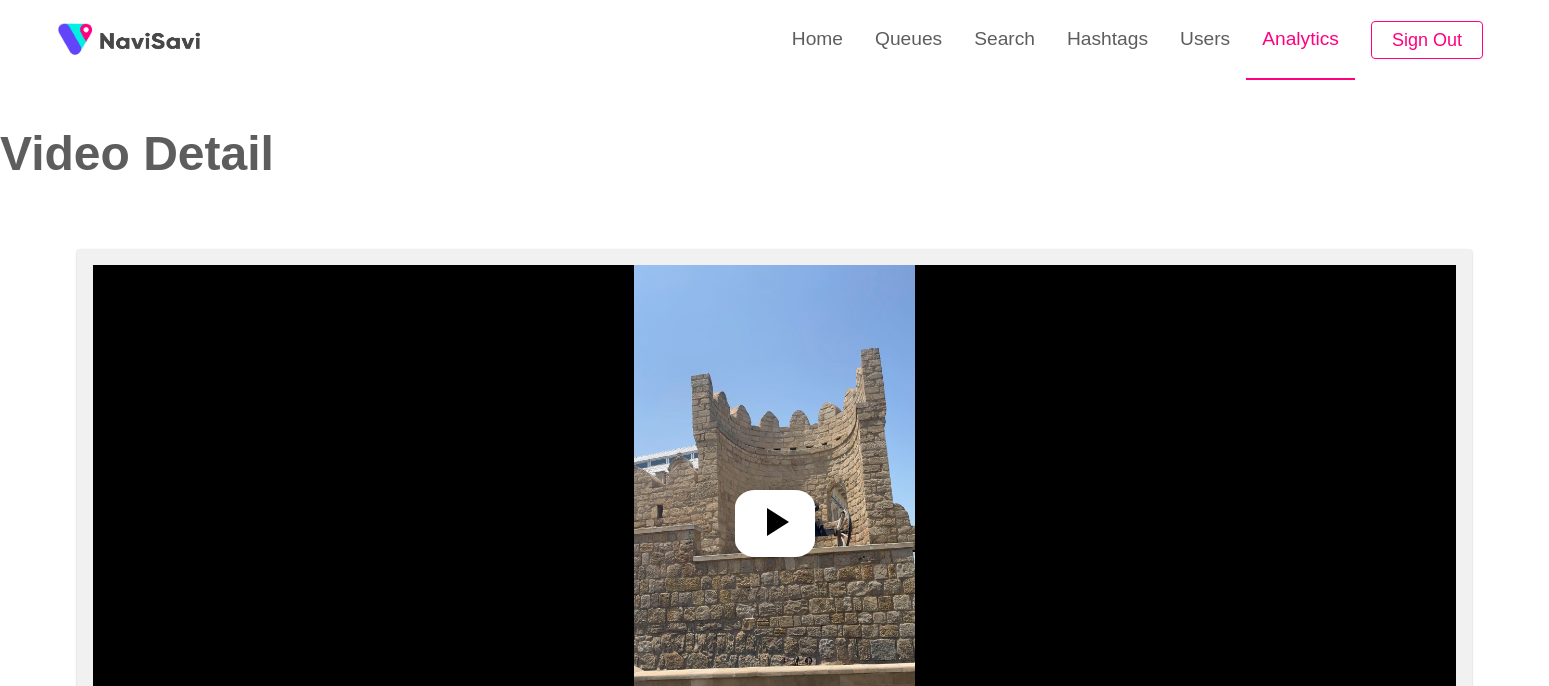 click on "Analytics" at bounding box center (1300, 39) 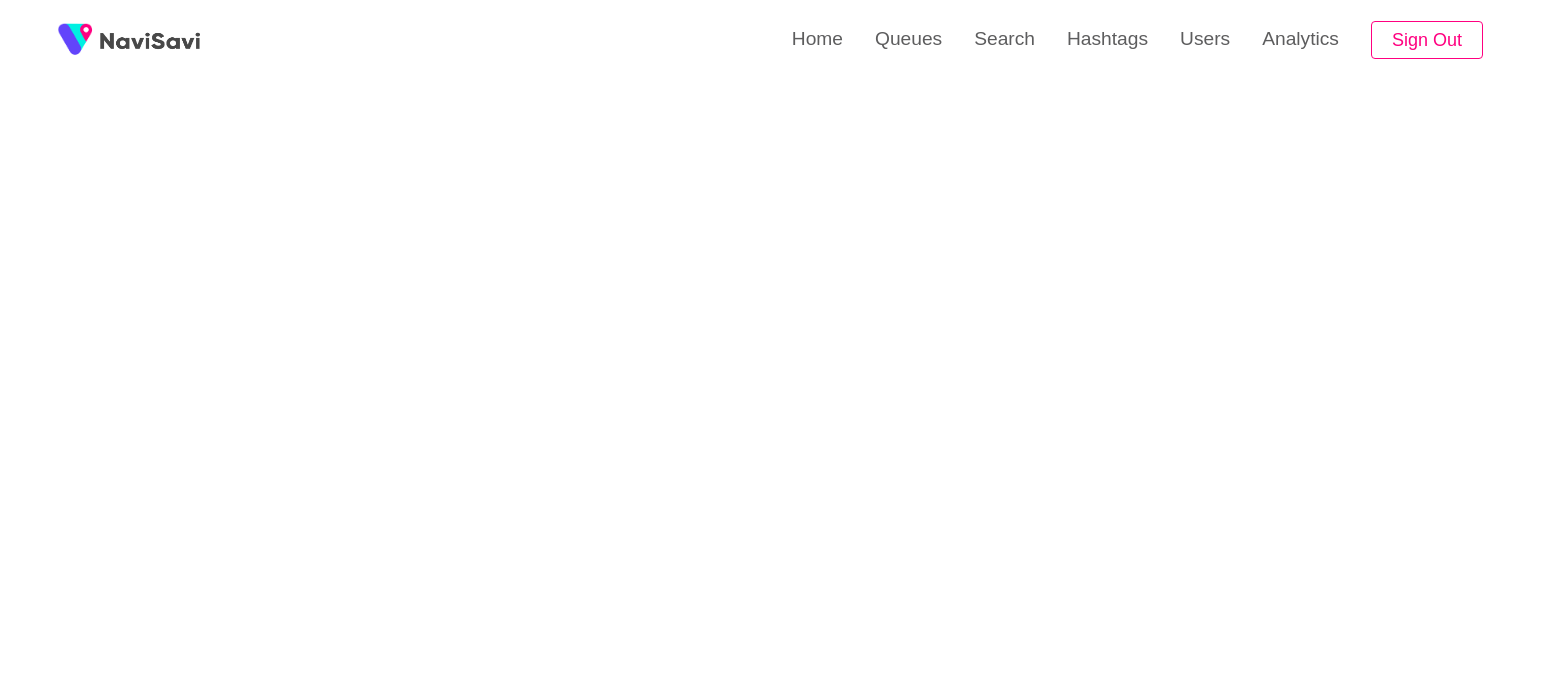 scroll, scrollTop: 3428, scrollLeft: 0, axis: vertical 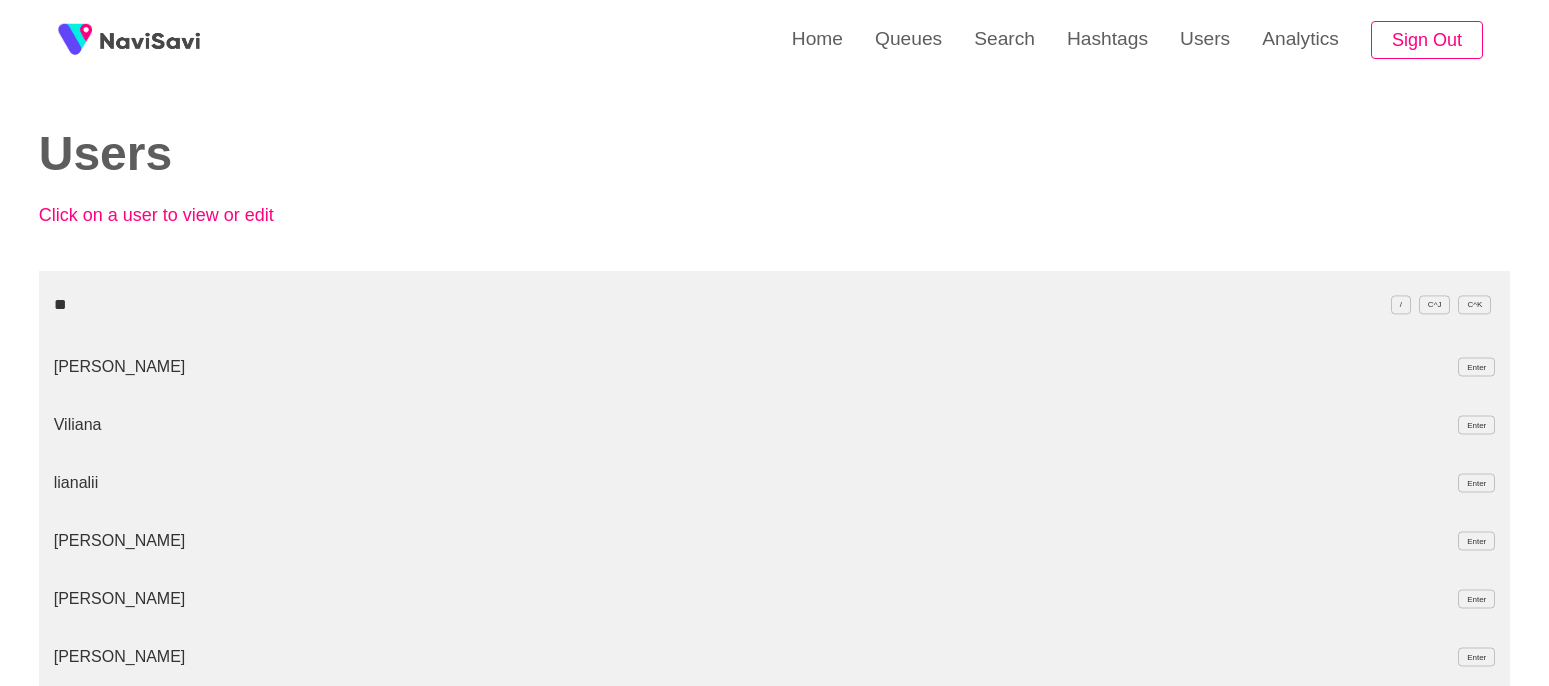 type on "*" 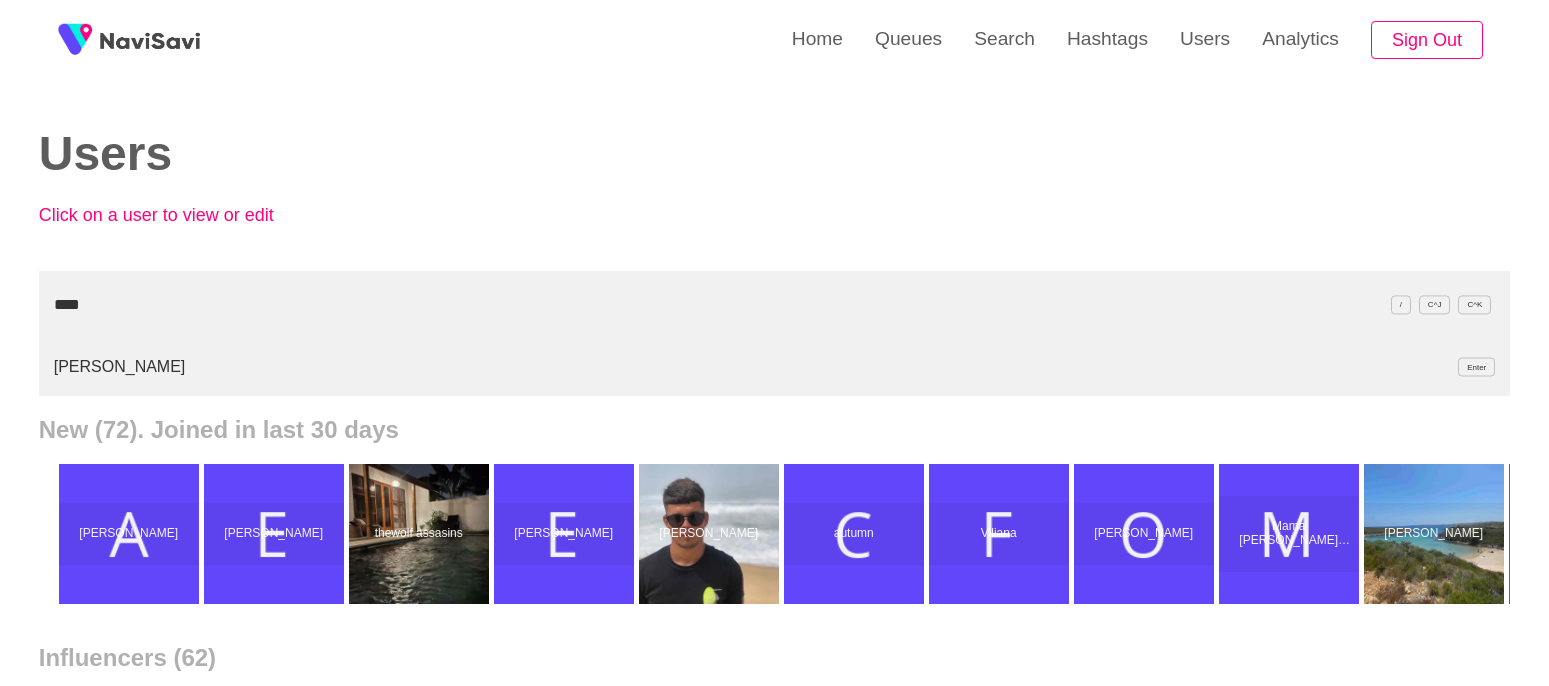 click on "Аня Микулова Enter" at bounding box center (775, 367) 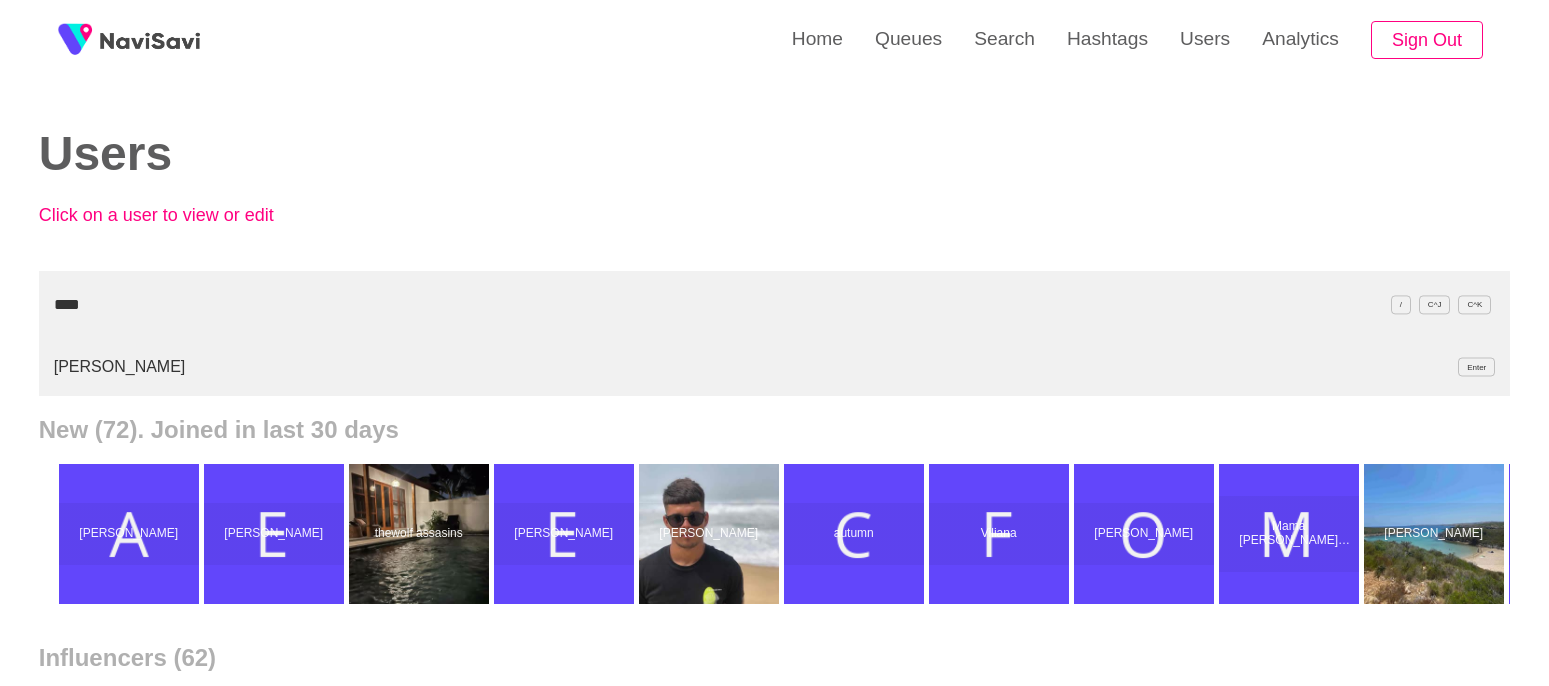 drag, startPoint x: 77, startPoint y: 302, endPoint x: 7, endPoint y: 276, distance: 74.672615 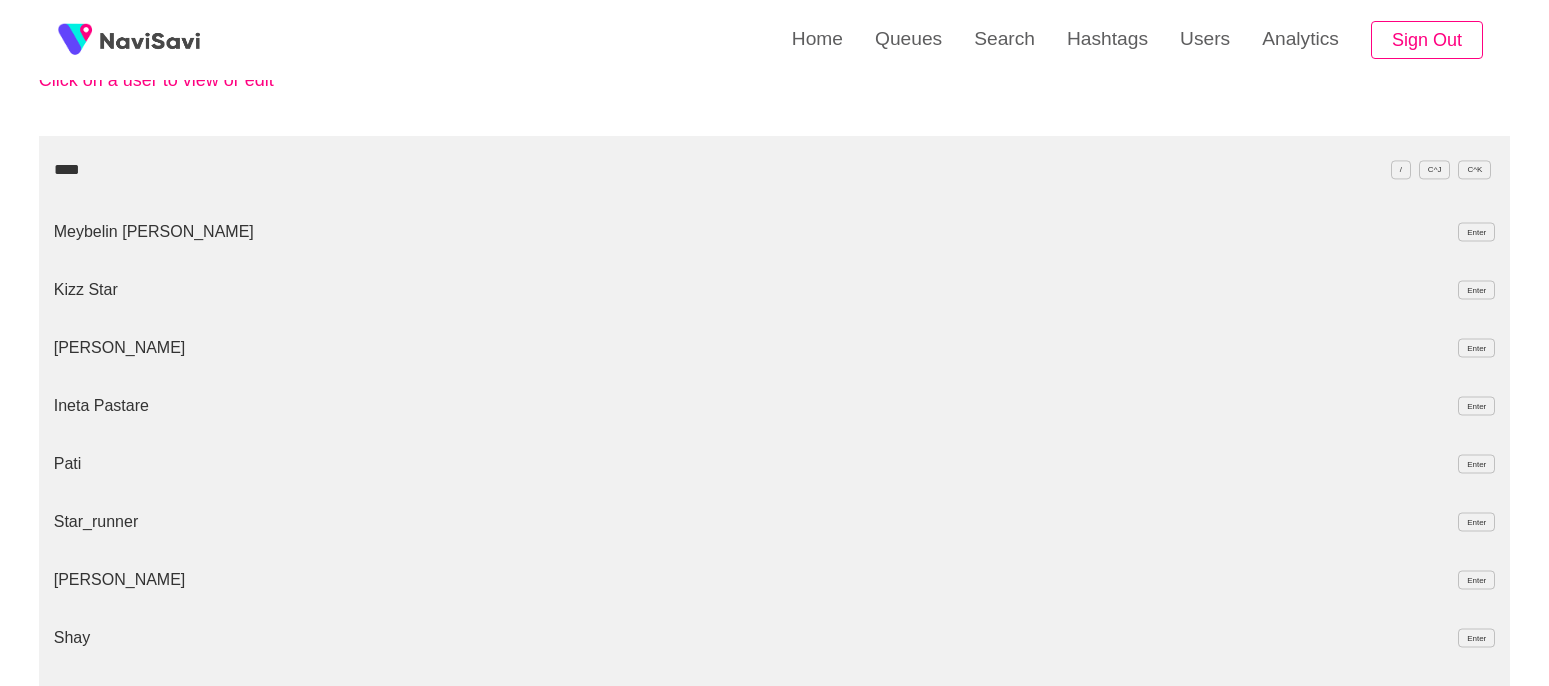 scroll, scrollTop: 323, scrollLeft: 0, axis: vertical 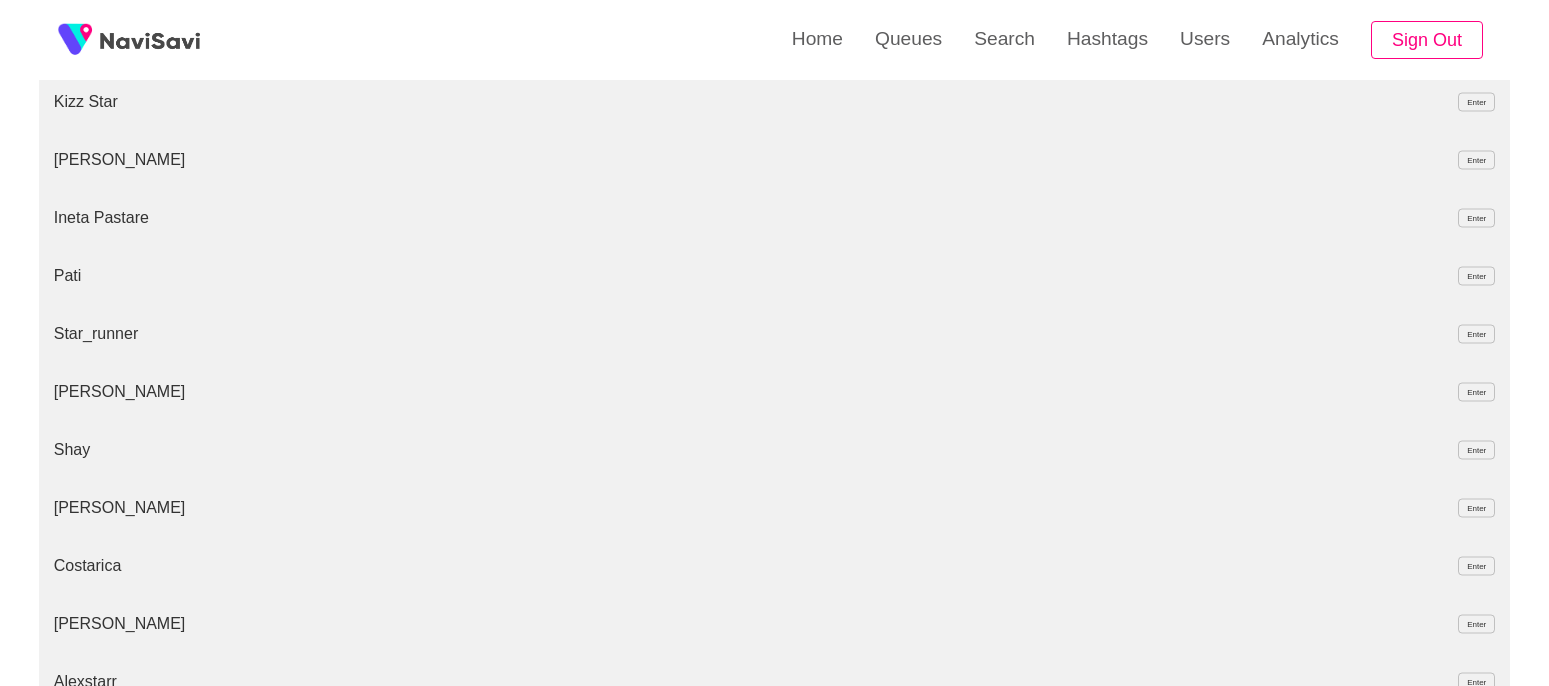 click on "Star_runner Enter" at bounding box center [775, 334] 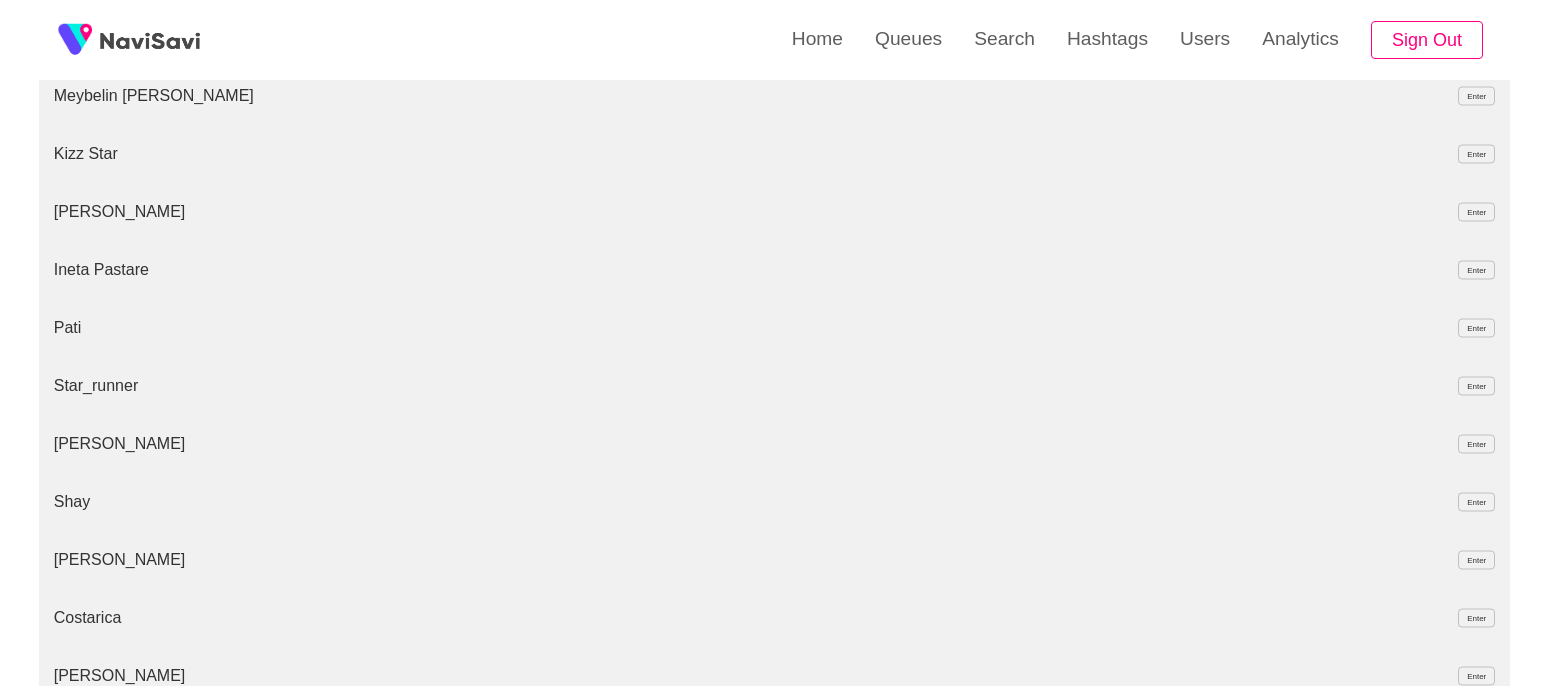 click on "Star_runner Enter" at bounding box center [775, 386] 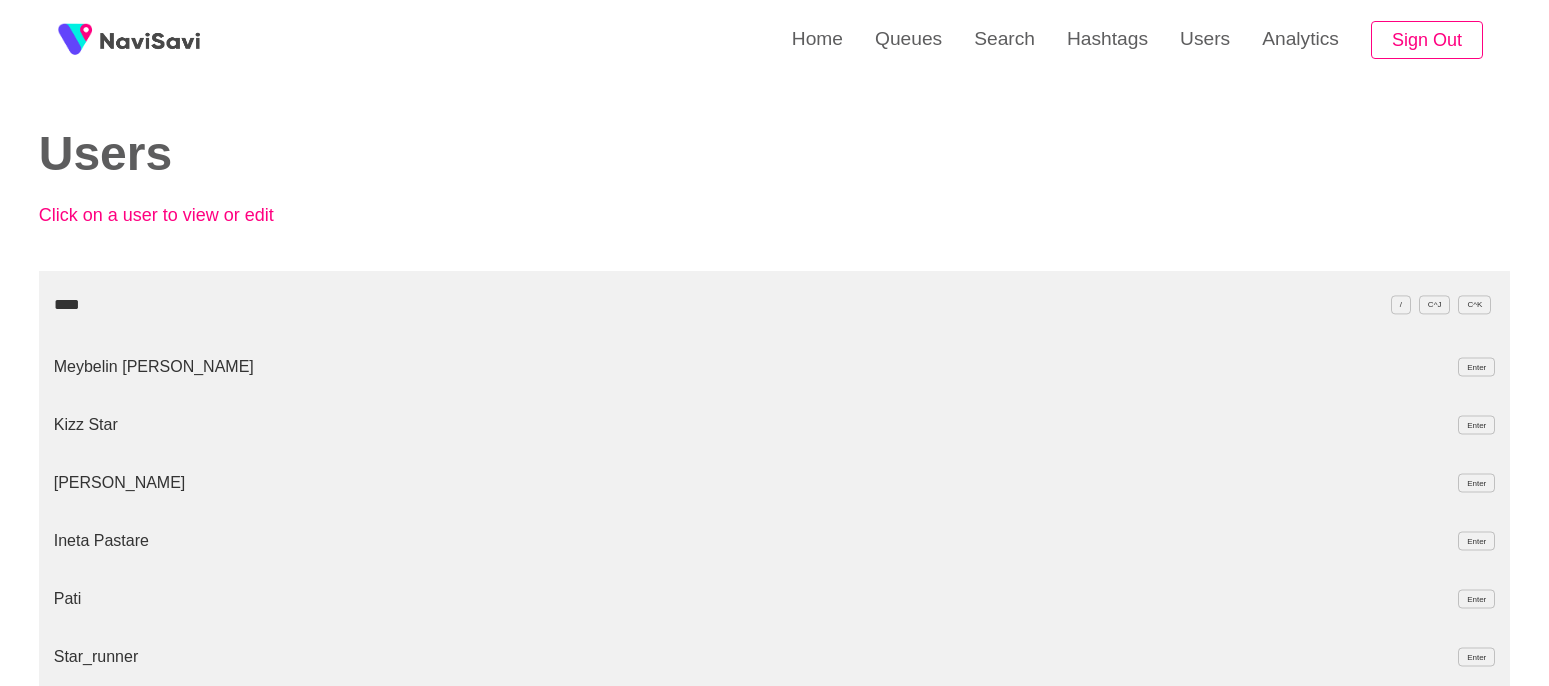 drag, startPoint x: 117, startPoint y: 311, endPoint x: -44, endPoint y: 287, distance: 162.77899 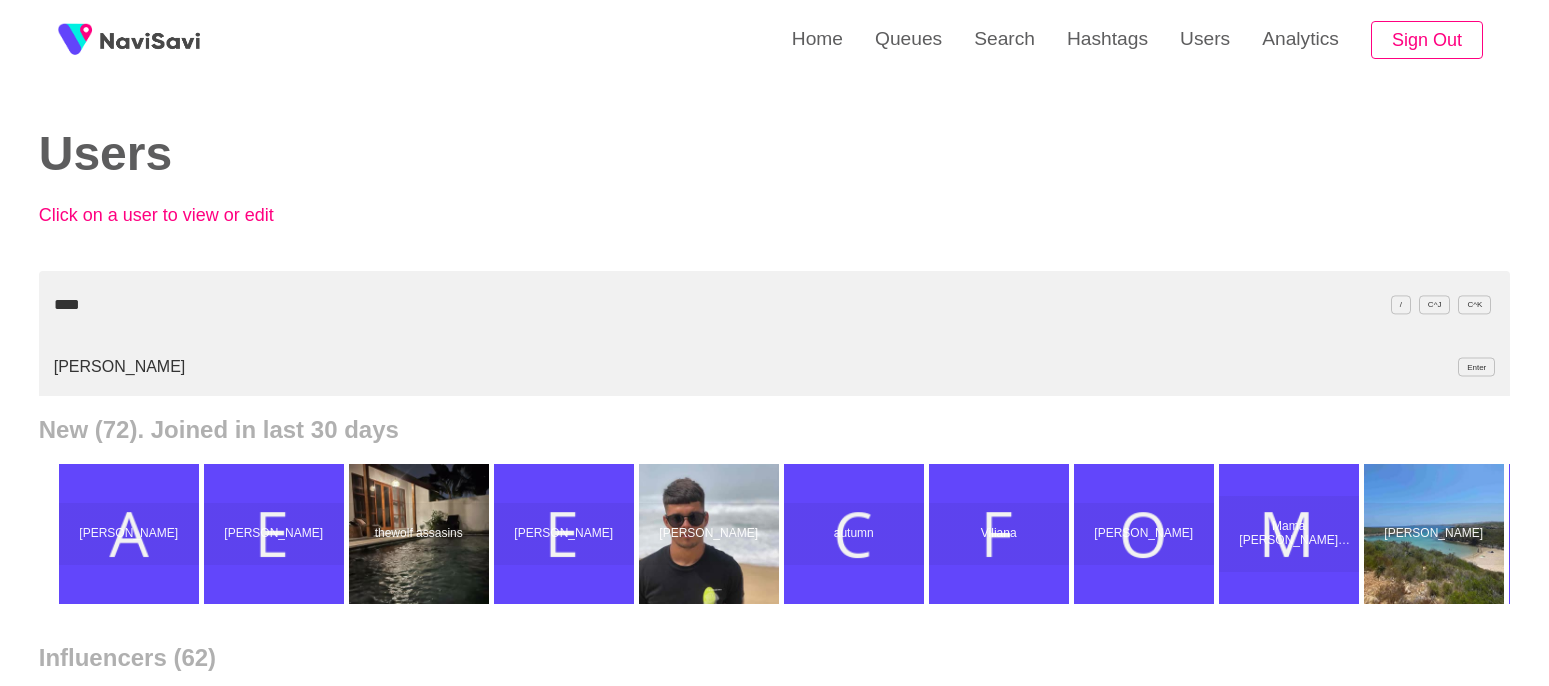 click on "Аня Микулова Enter" at bounding box center (775, 367) 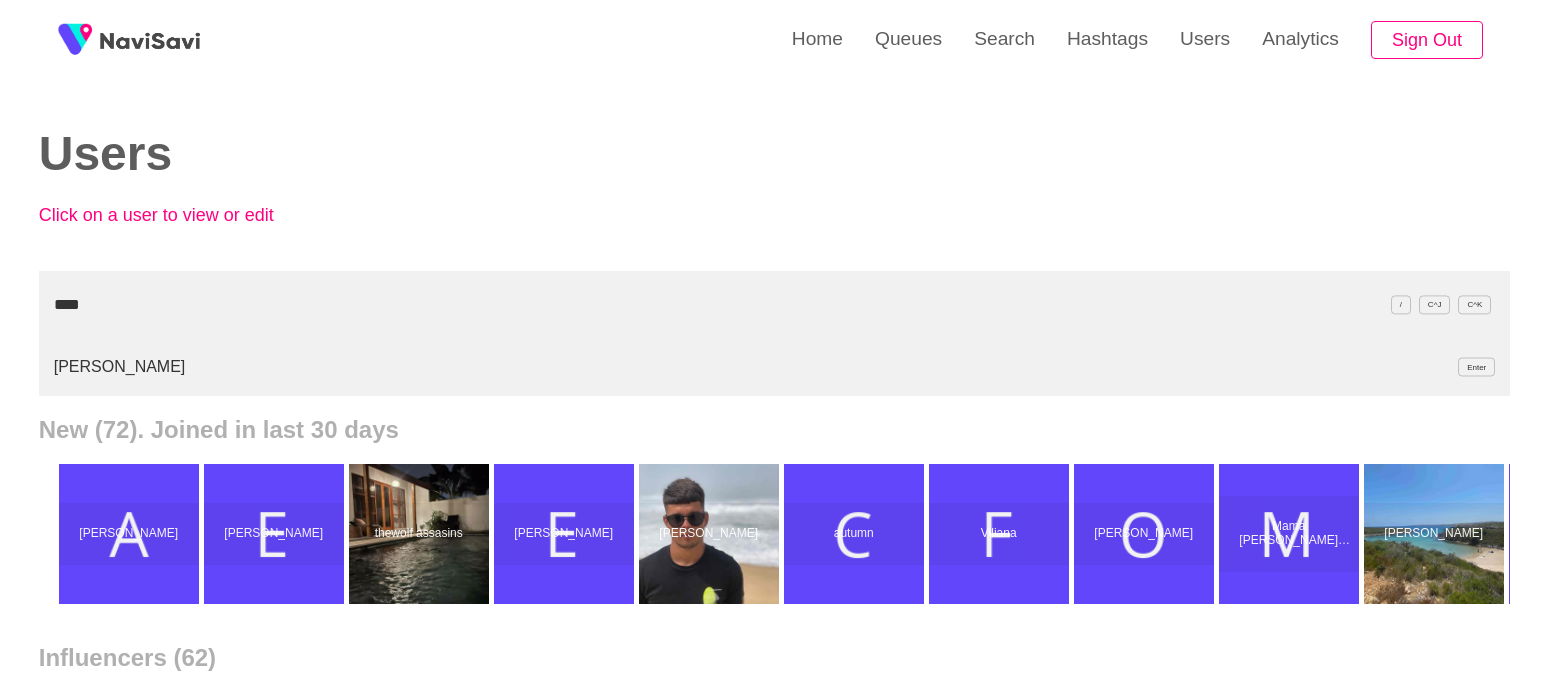 drag, startPoint x: 111, startPoint y: 304, endPoint x: -7, endPoint y: 309, distance: 118.10589 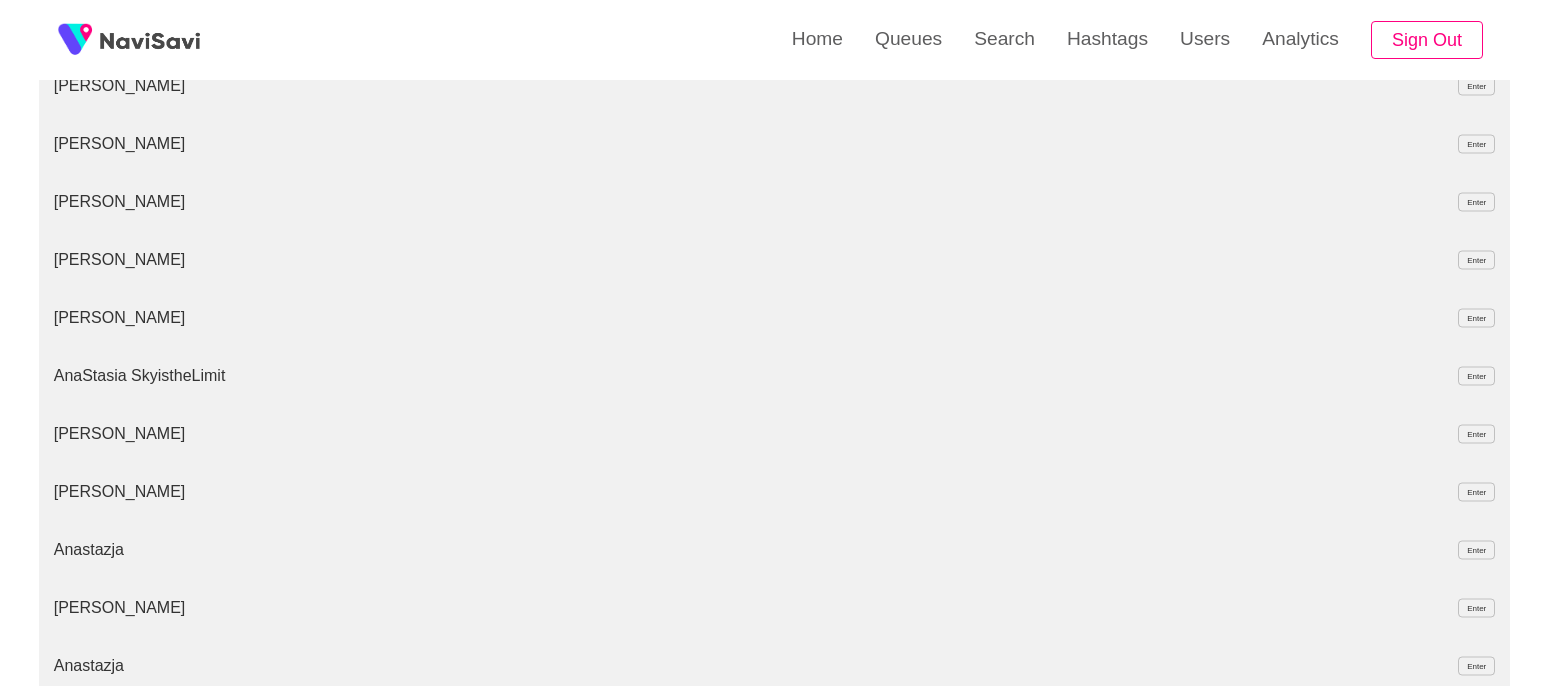 scroll, scrollTop: 399, scrollLeft: 0, axis: vertical 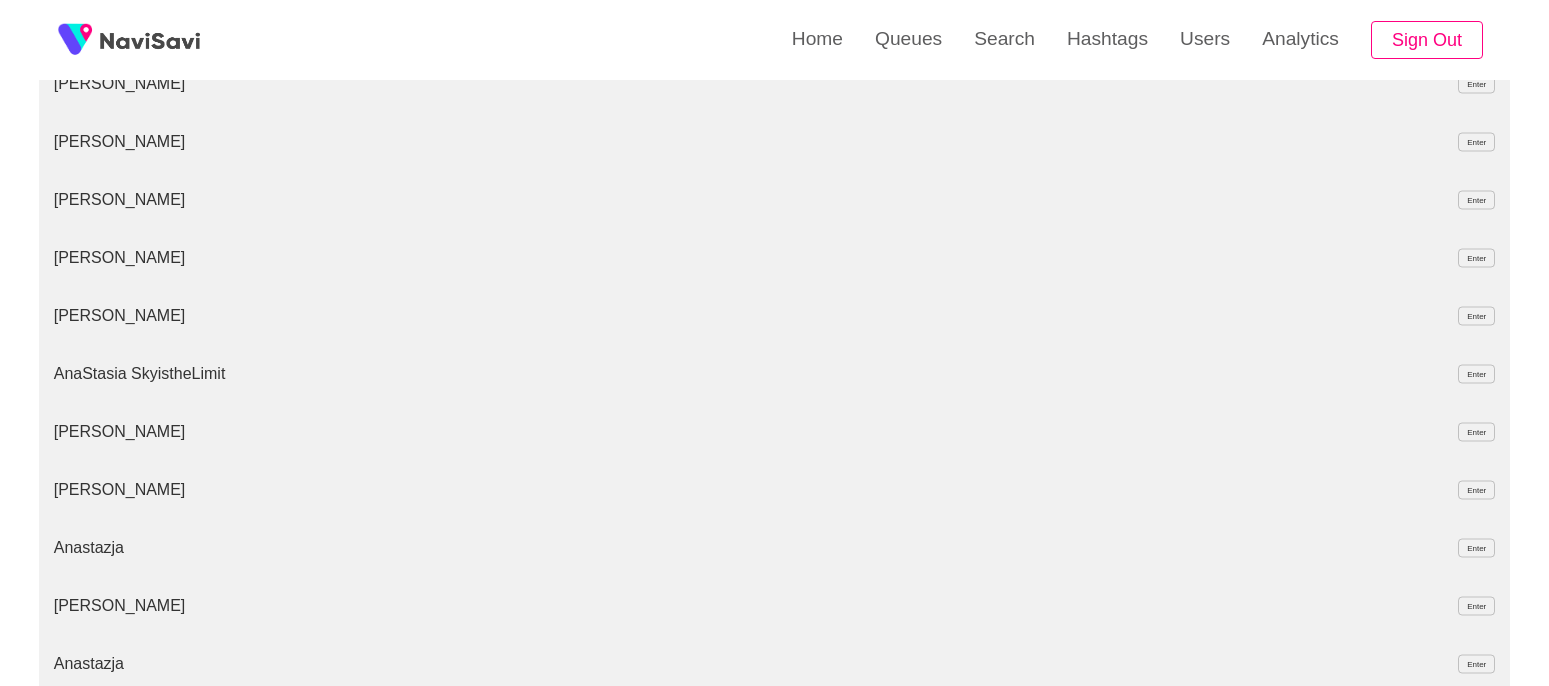 click on "AnaStasia SkyistheLimit Enter" at bounding box center (775, 374) 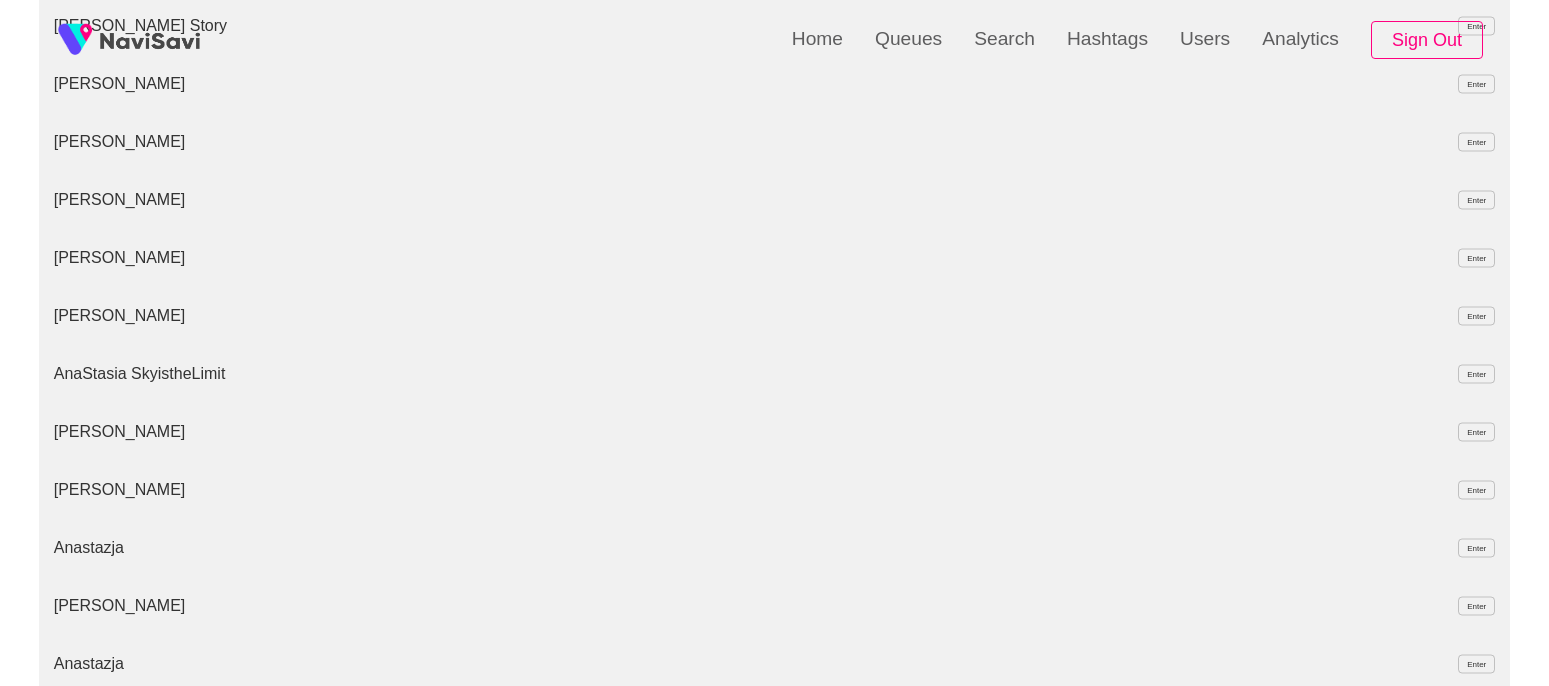 scroll, scrollTop: 0, scrollLeft: 0, axis: both 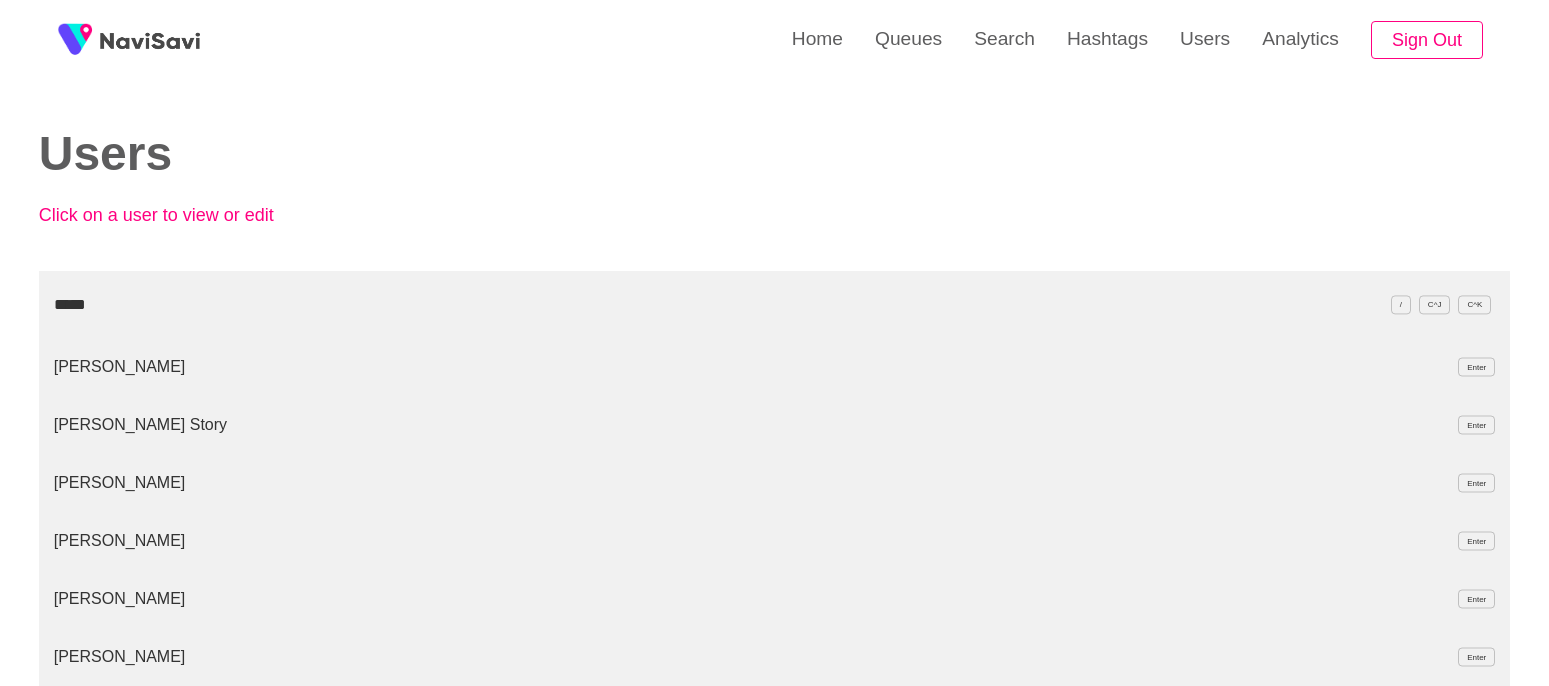 drag, startPoint x: 134, startPoint y: 293, endPoint x: 57, endPoint y: 304, distance: 77.781746 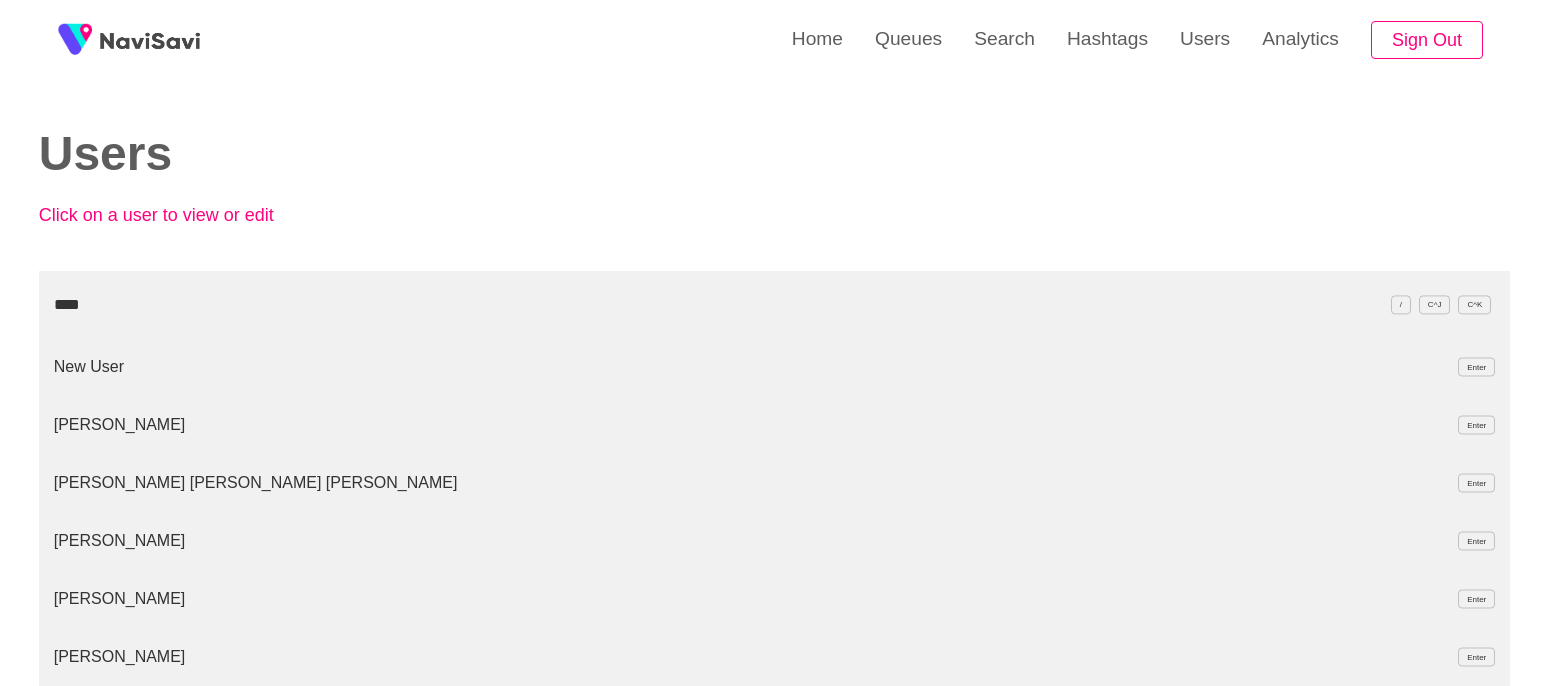 click on "JUAN ADRIÁN RAMÍREZ MORALES Enter" at bounding box center (775, 483) 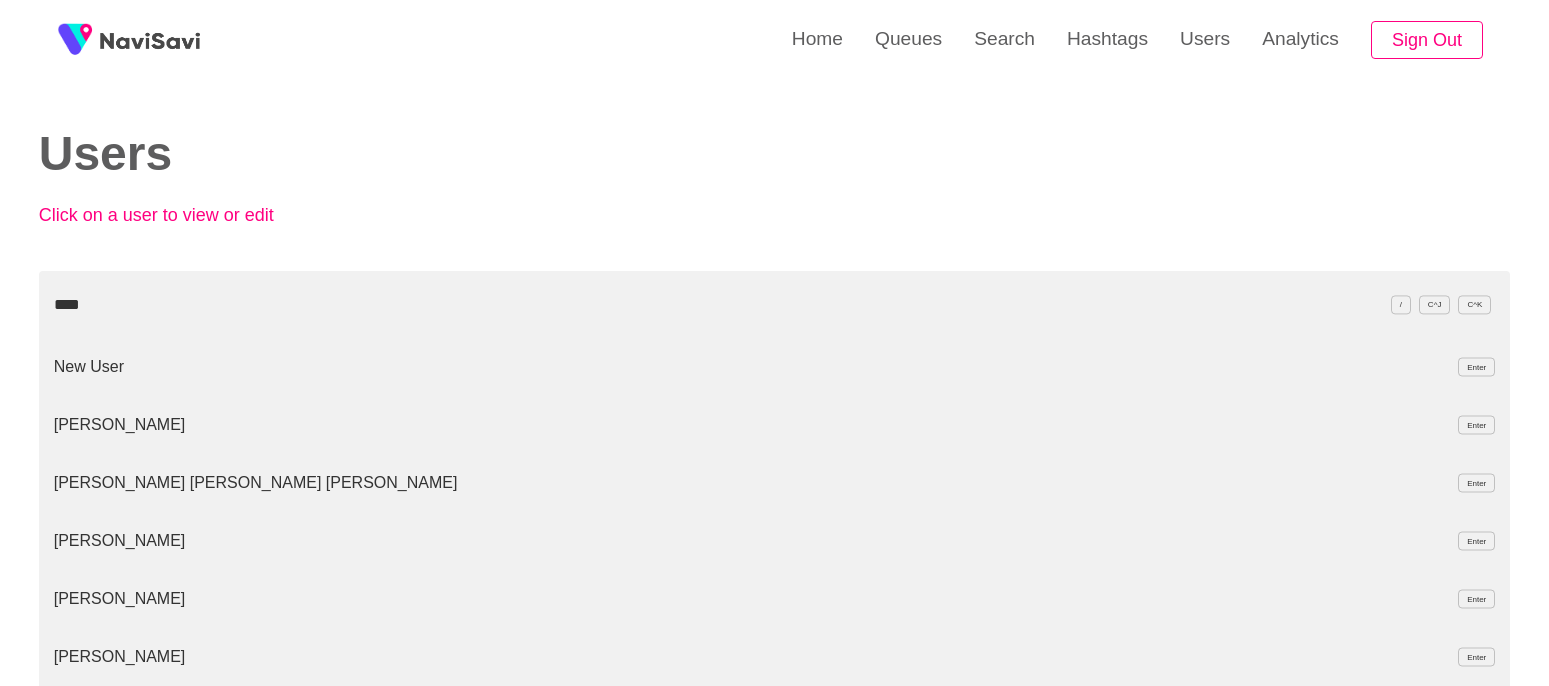 type on "****" 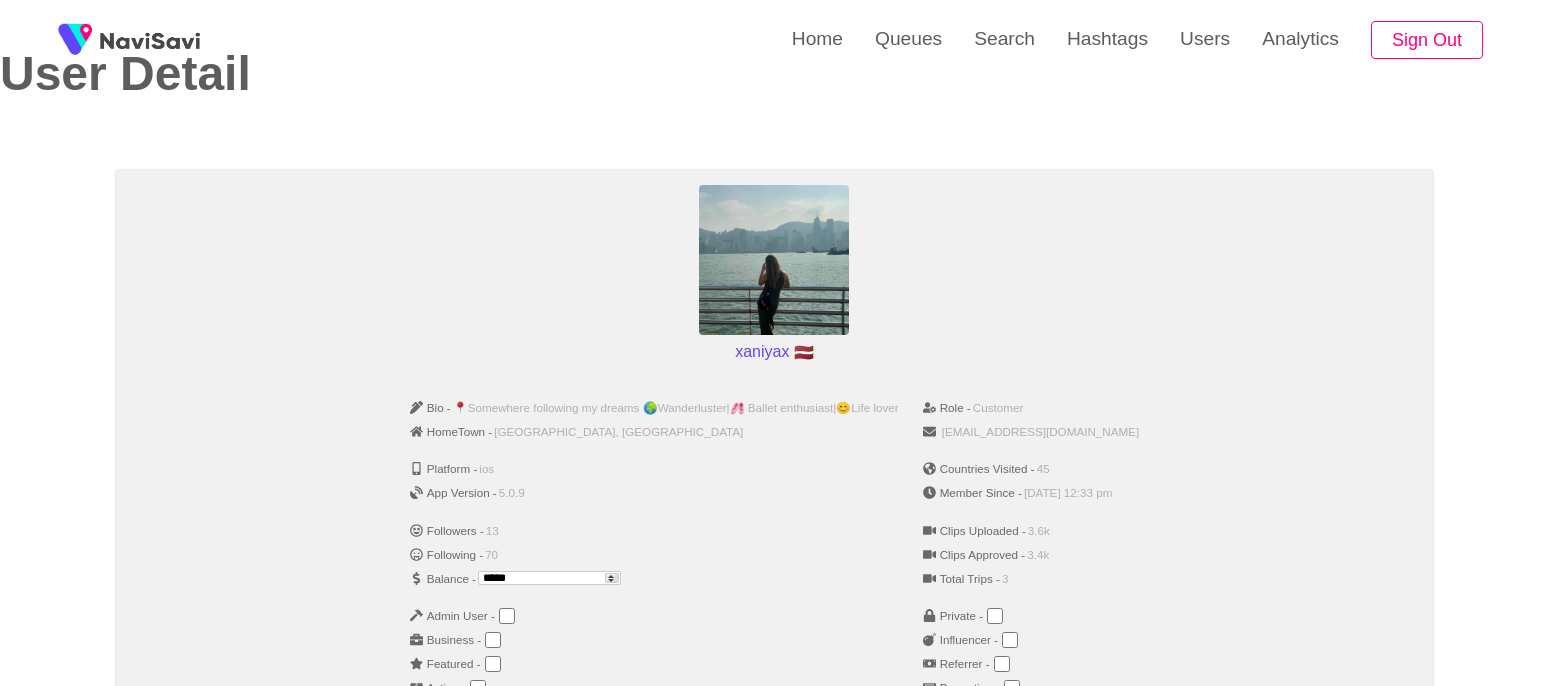 scroll, scrollTop: 15, scrollLeft: 0, axis: vertical 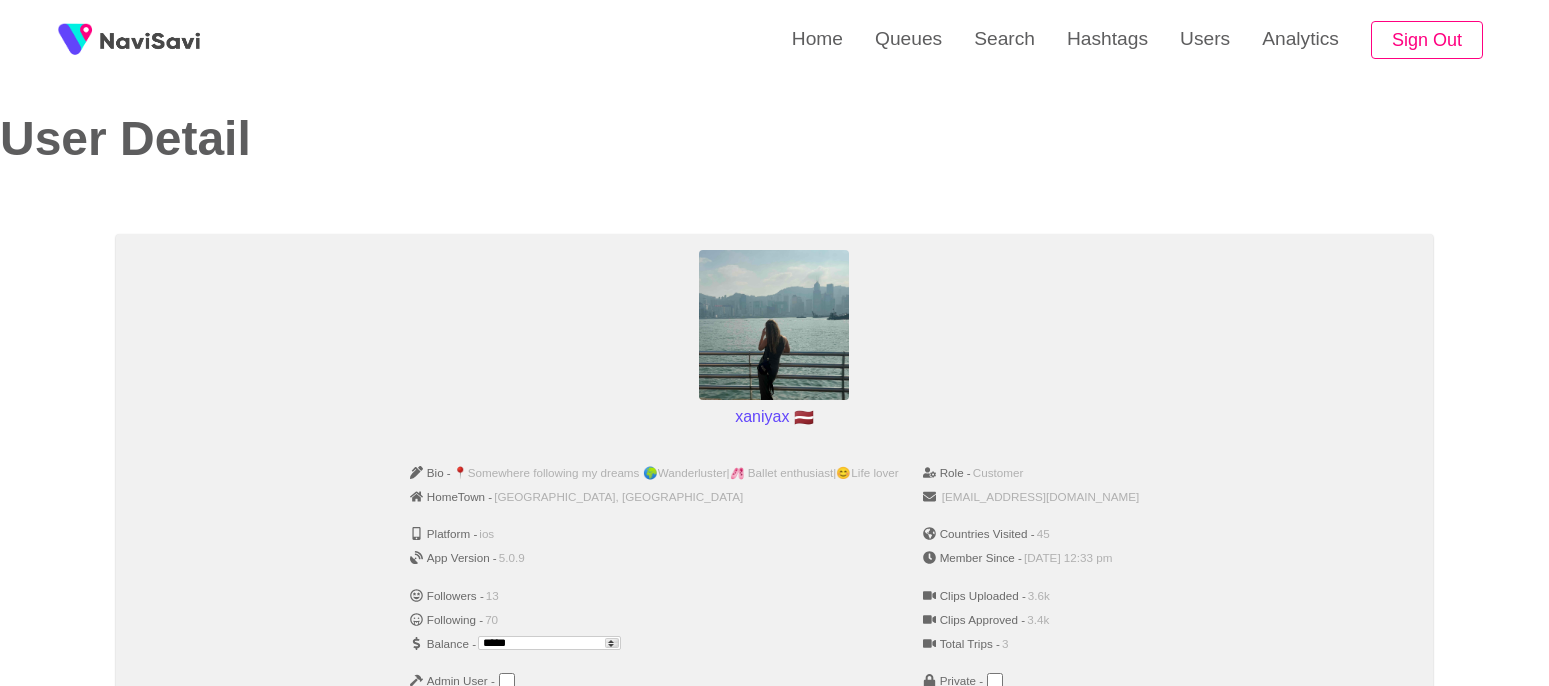 click on "xaniyax   🇱🇻" at bounding box center (774, 342) 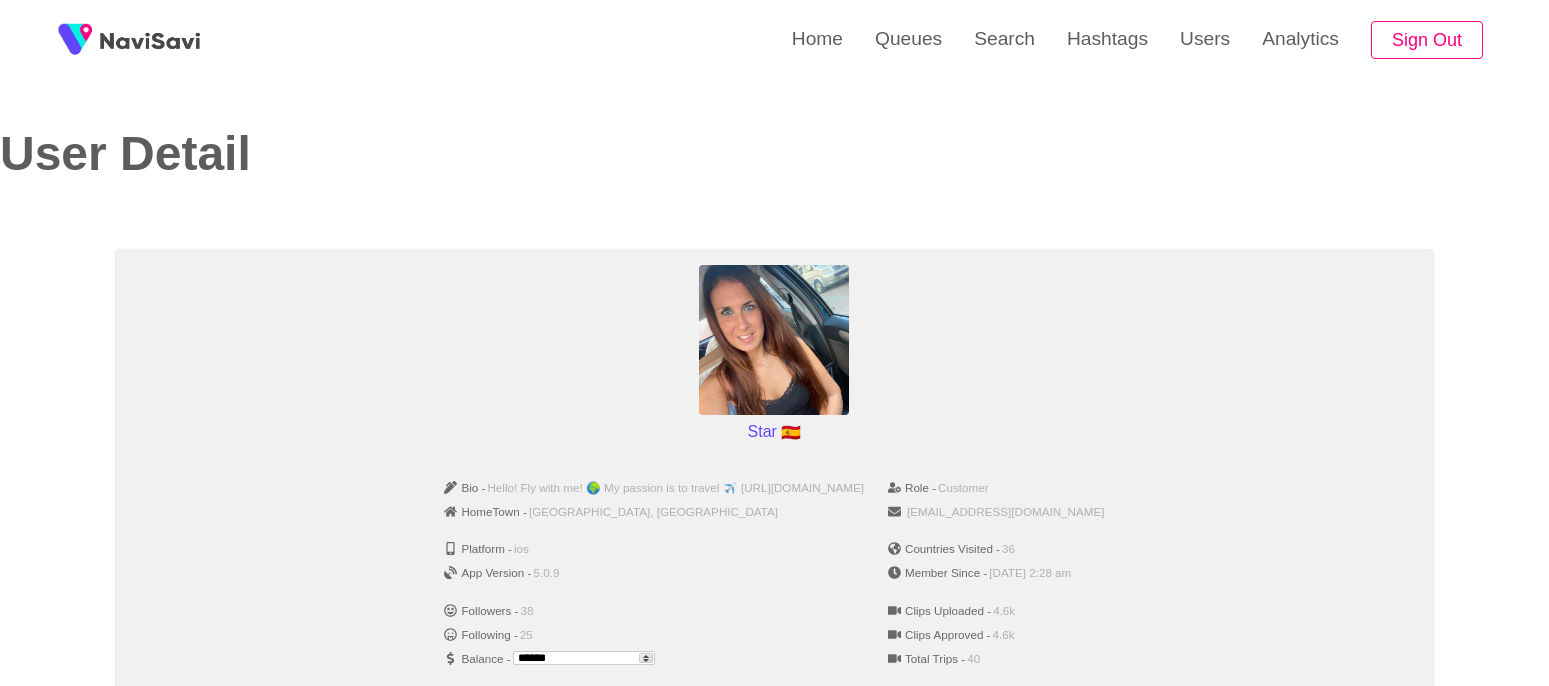 scroll, scrollTop: 0, scrollLeft: 0, axis: both 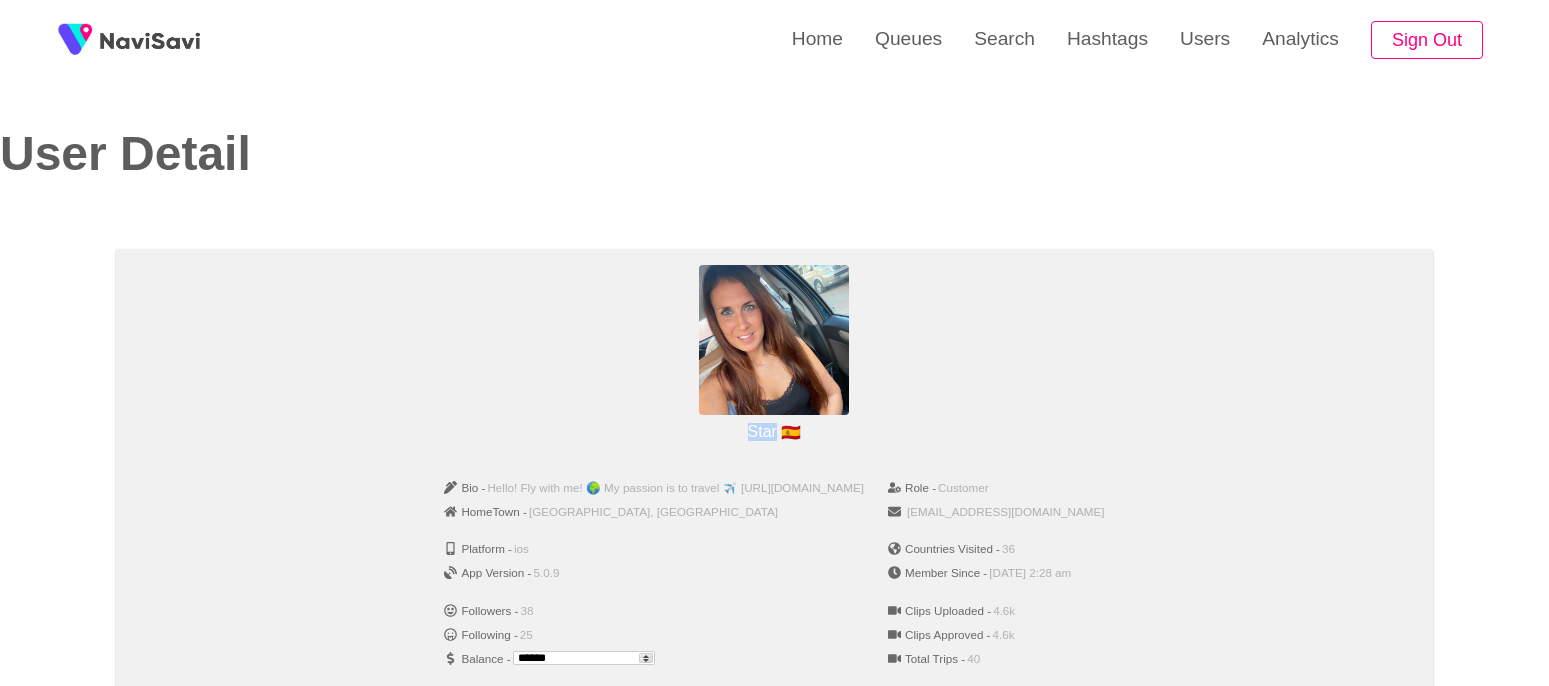 drag, startPoint x: 749, startPoint y: 430, endPoint x: 782, endPoint y: 429, distance: 33.01515 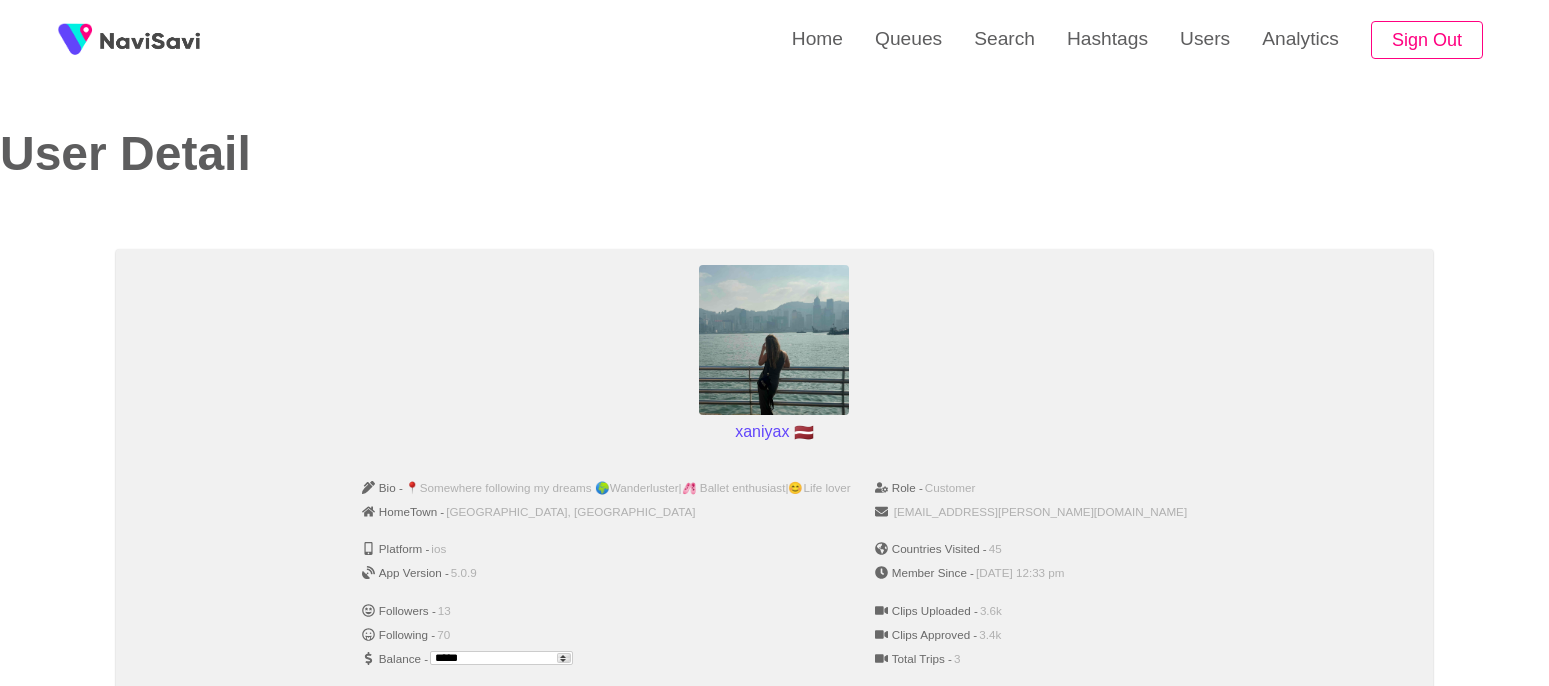 scroll, scrollTop: 0, scrollLeft: 0, axis: both 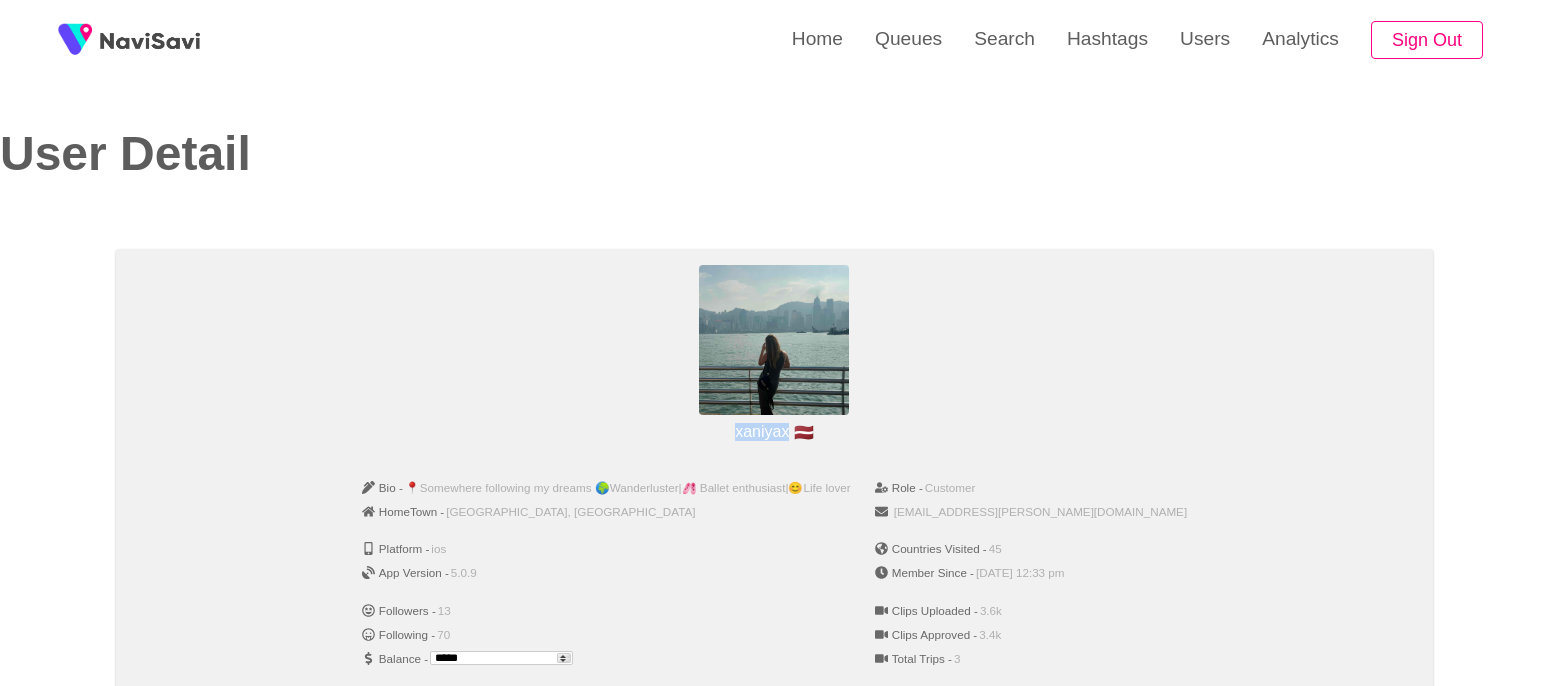 drag, startPoint x: 730, startPoint y: 430, endPoint x: 794, endPoint y: 426, distance: 64.12488 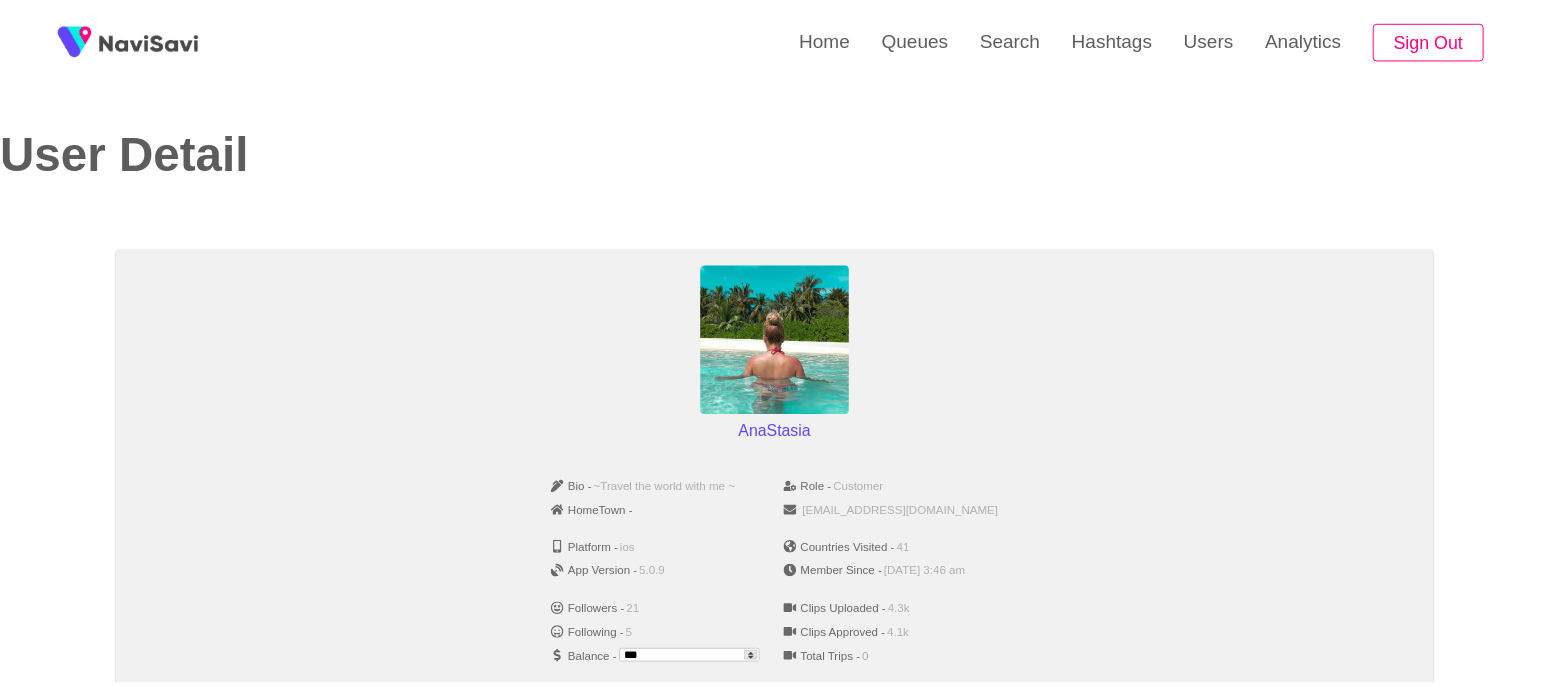 scroll, scrollTop: 0, scrollLeft: 0, axis: both 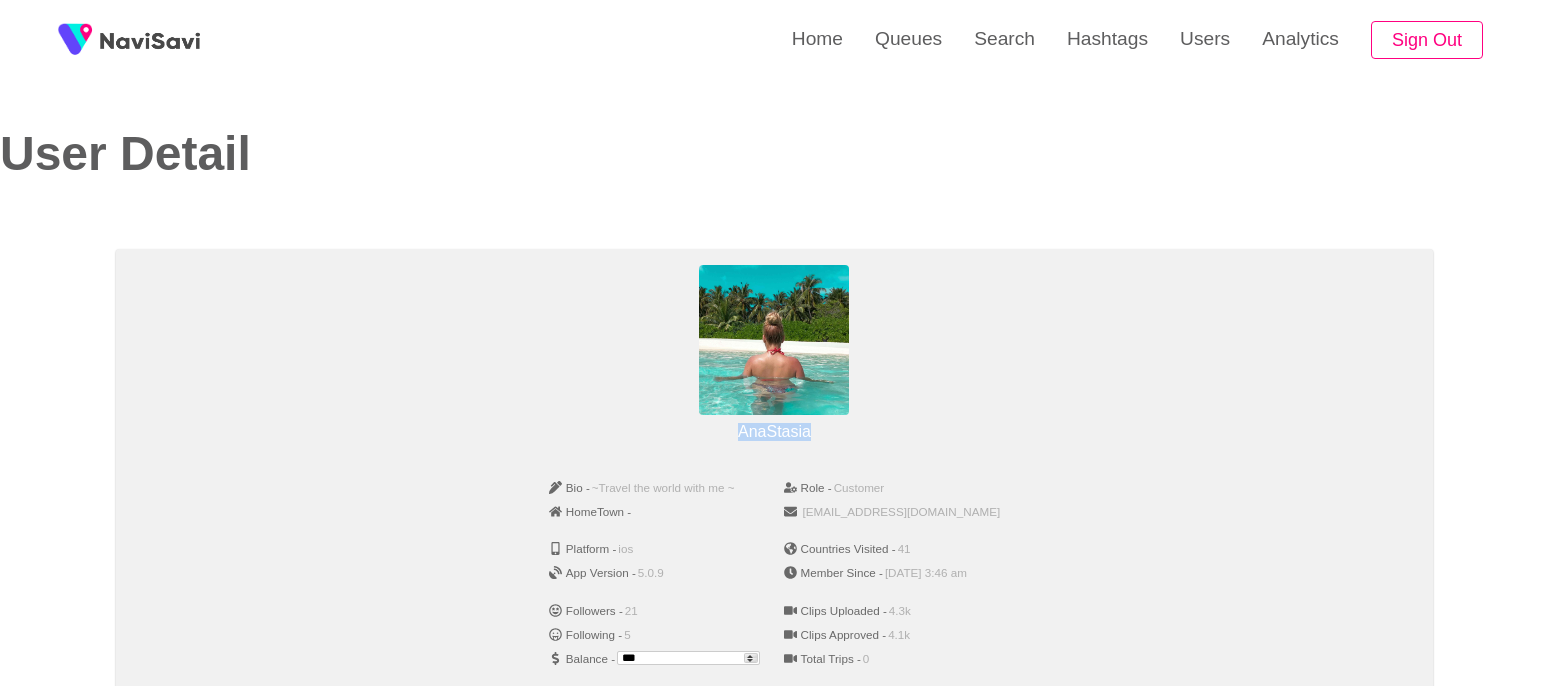 drag, startPoint x: 732, startPoint y: 436, endPoint x: 826, endPoint y: 425, distance: 94.641426 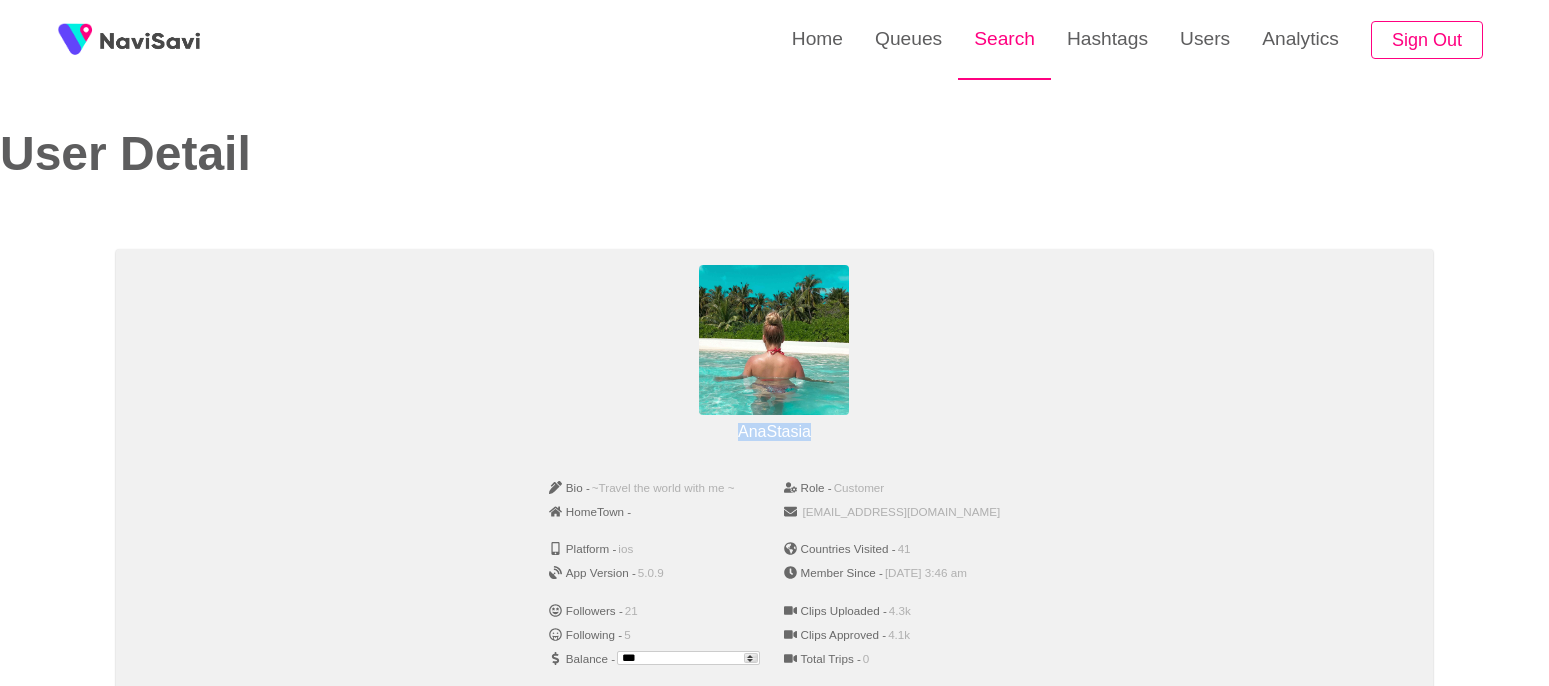 click on "Search" at bounding box center [1004, 39] 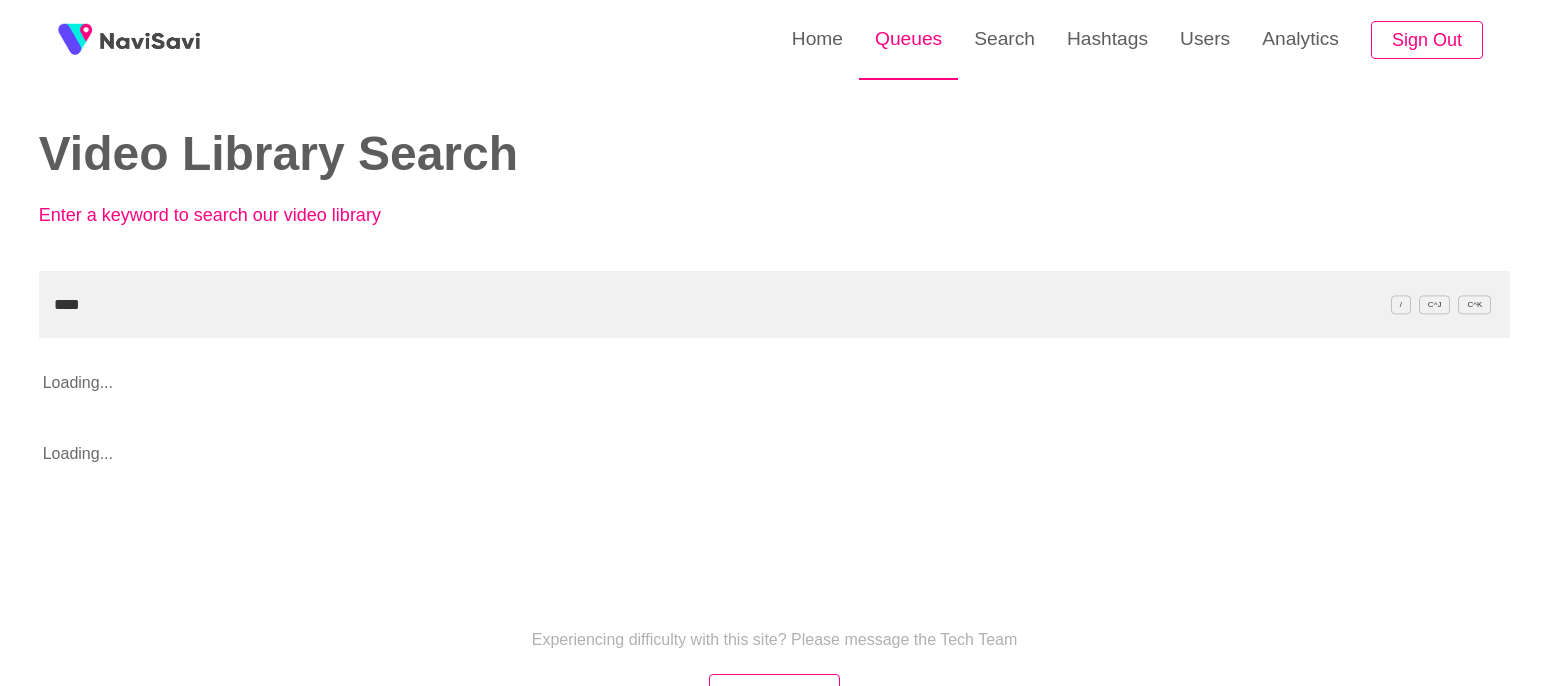 type on "****" 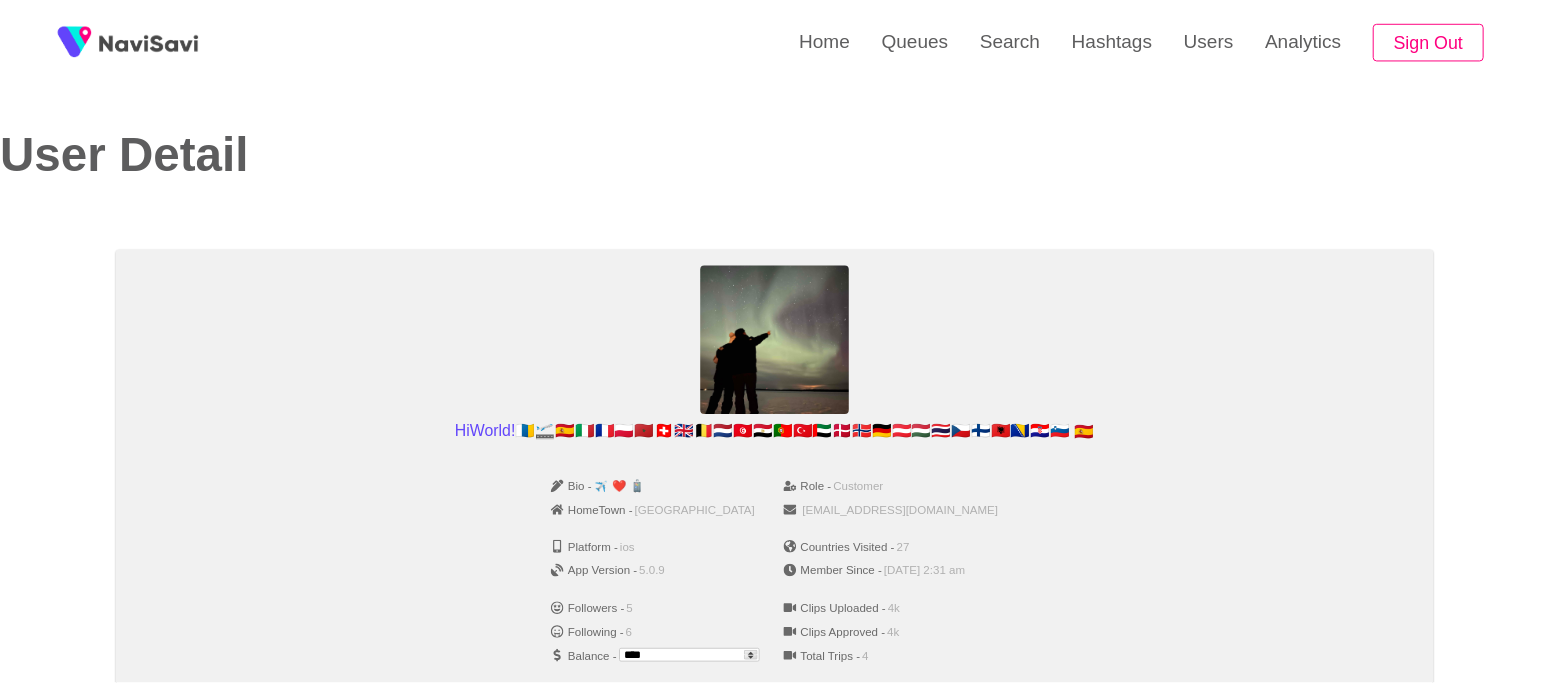 scroll, scrollTop: 0, scrollLeft: 0, axis: both 